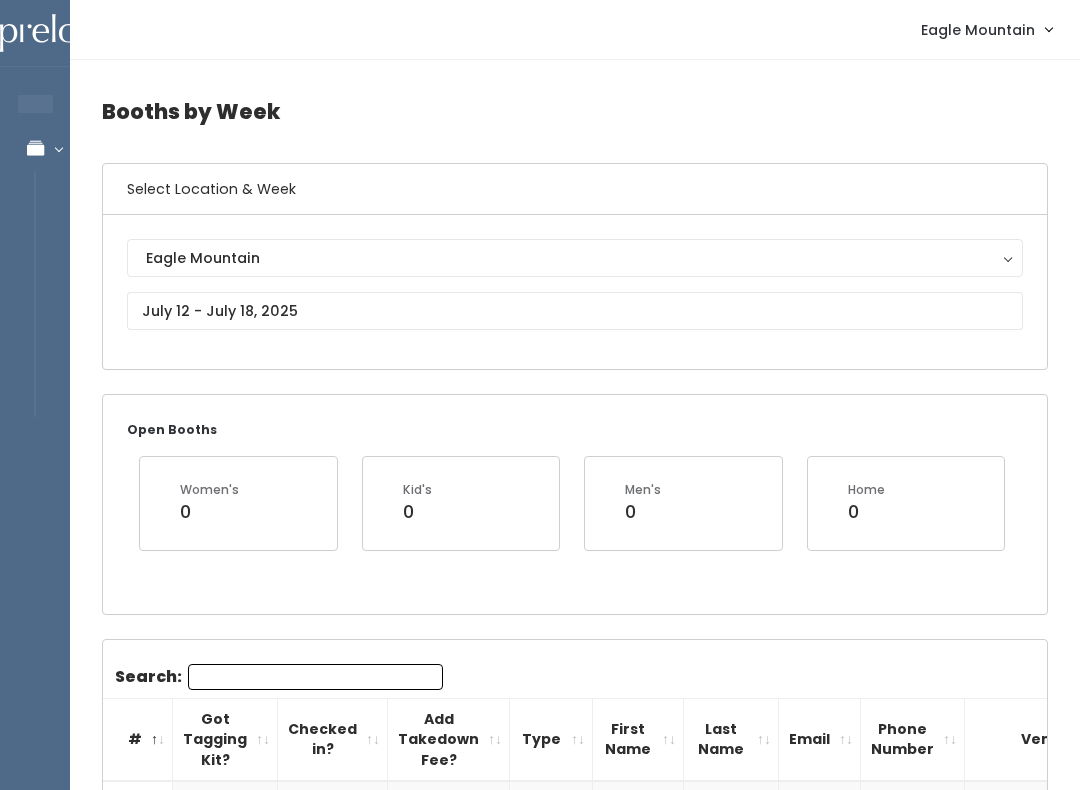 scroll, scrollTop: 2638, scrollLeft: 0, axis: vertical 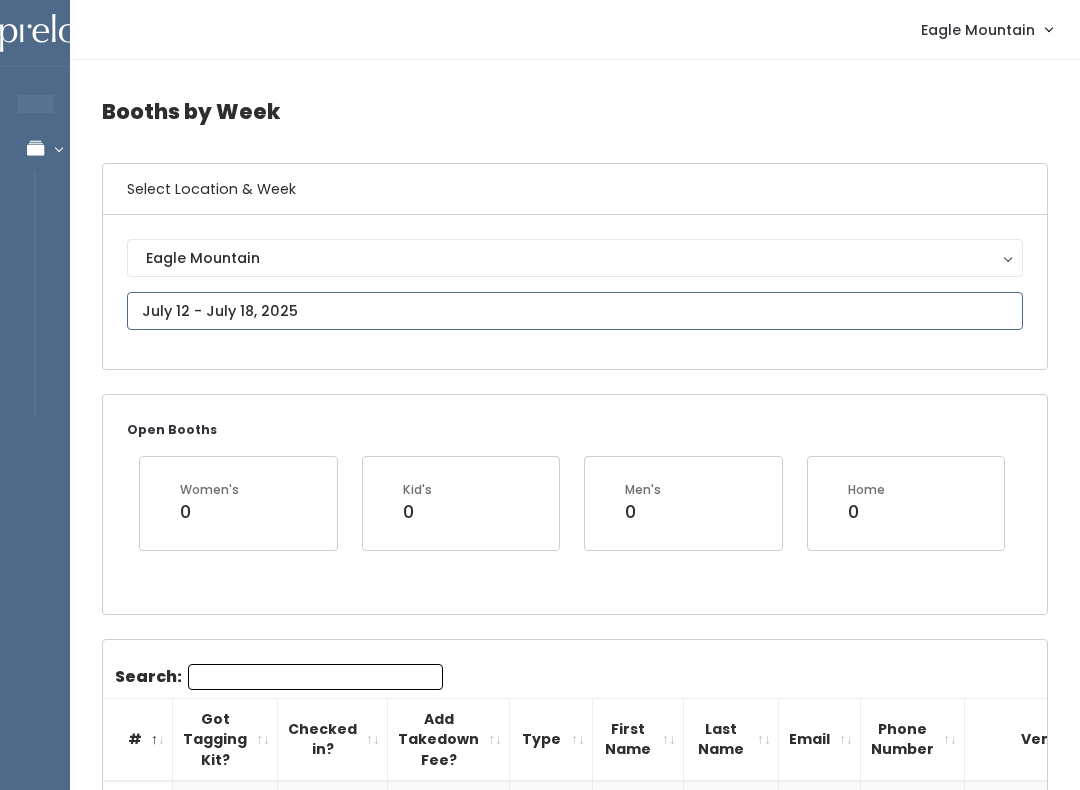 click at bounding box center [575, 311] 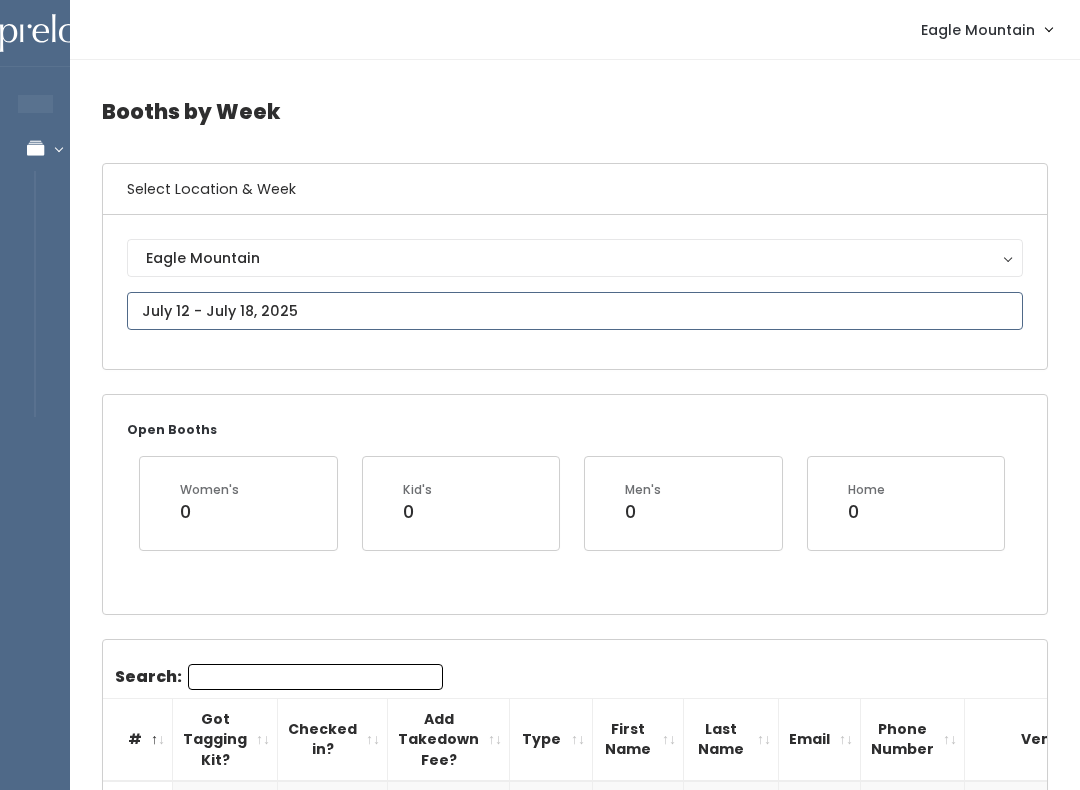 type on "July 12 to July 18" 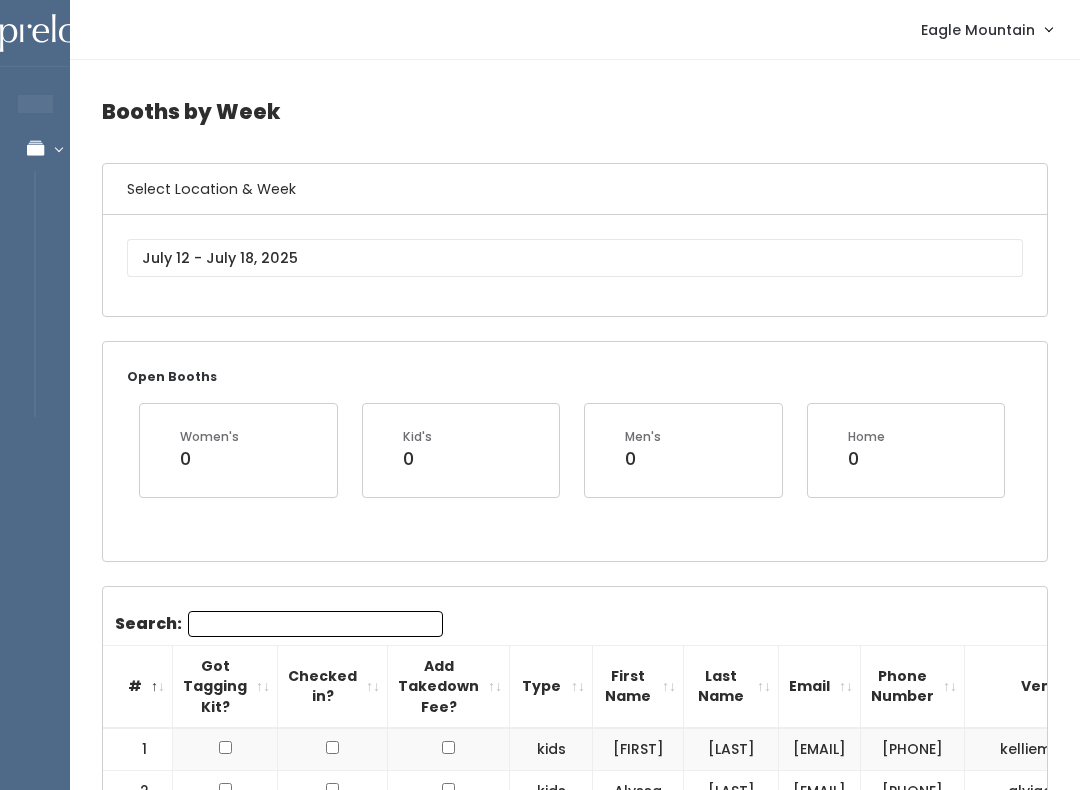 scroll, scrollTop: 0, scrollLeft: 0, axis: both 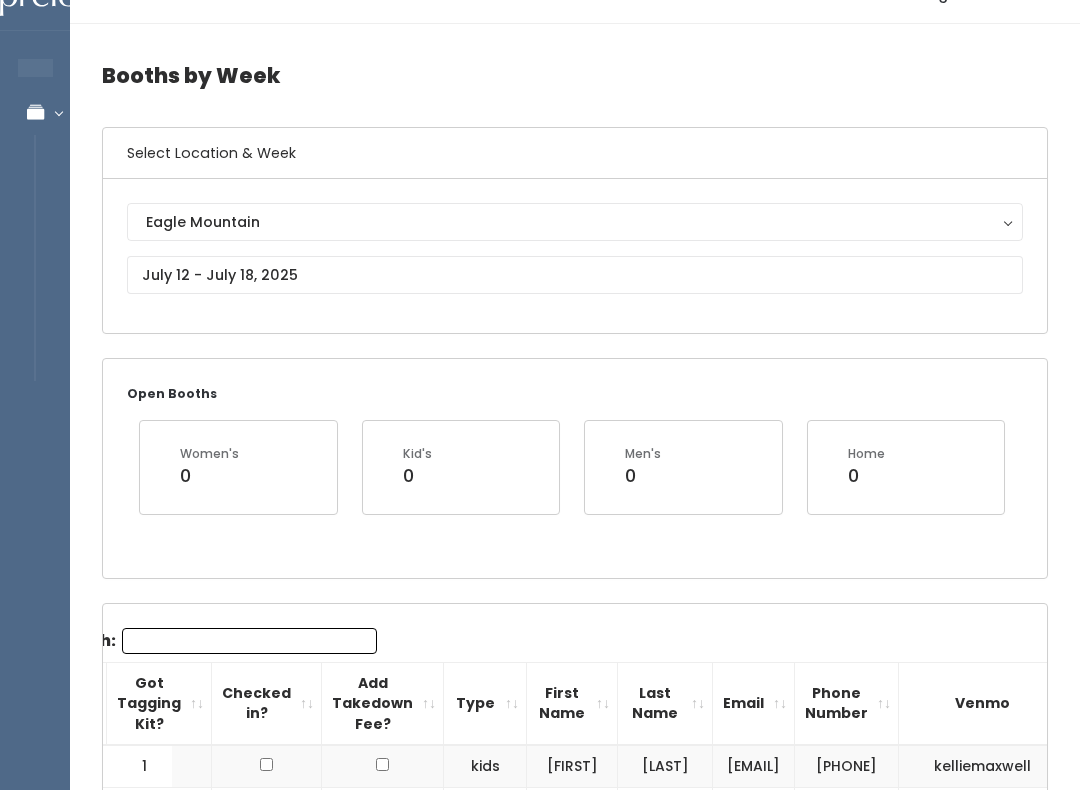 click on "Search:" at bounding box center [249, 642] 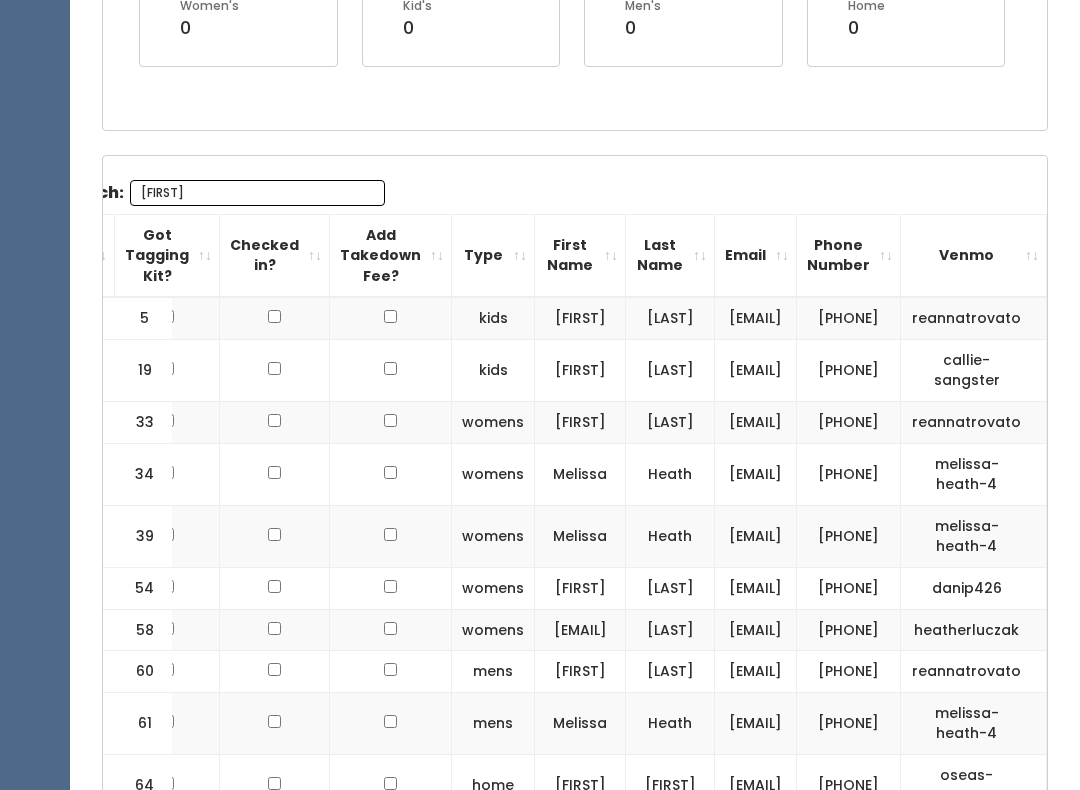 scroll, scrollTop: 200, scrollLeft: 0, axis: vertical 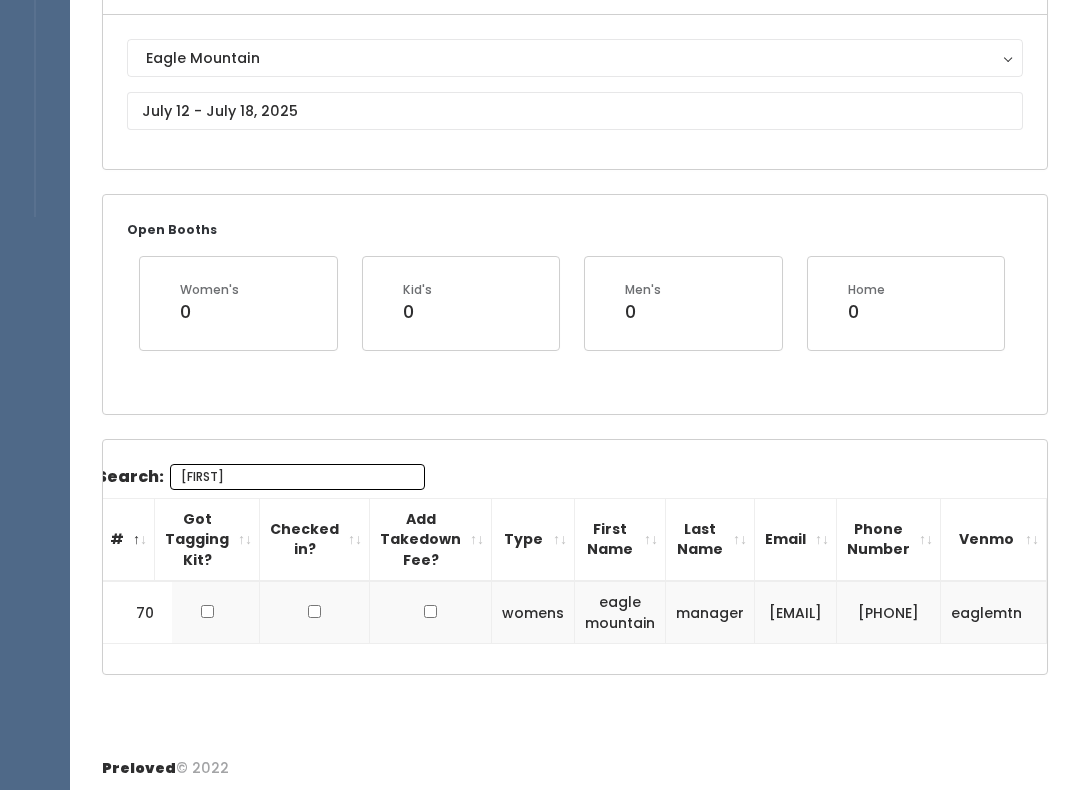 type on "[FIRST]" 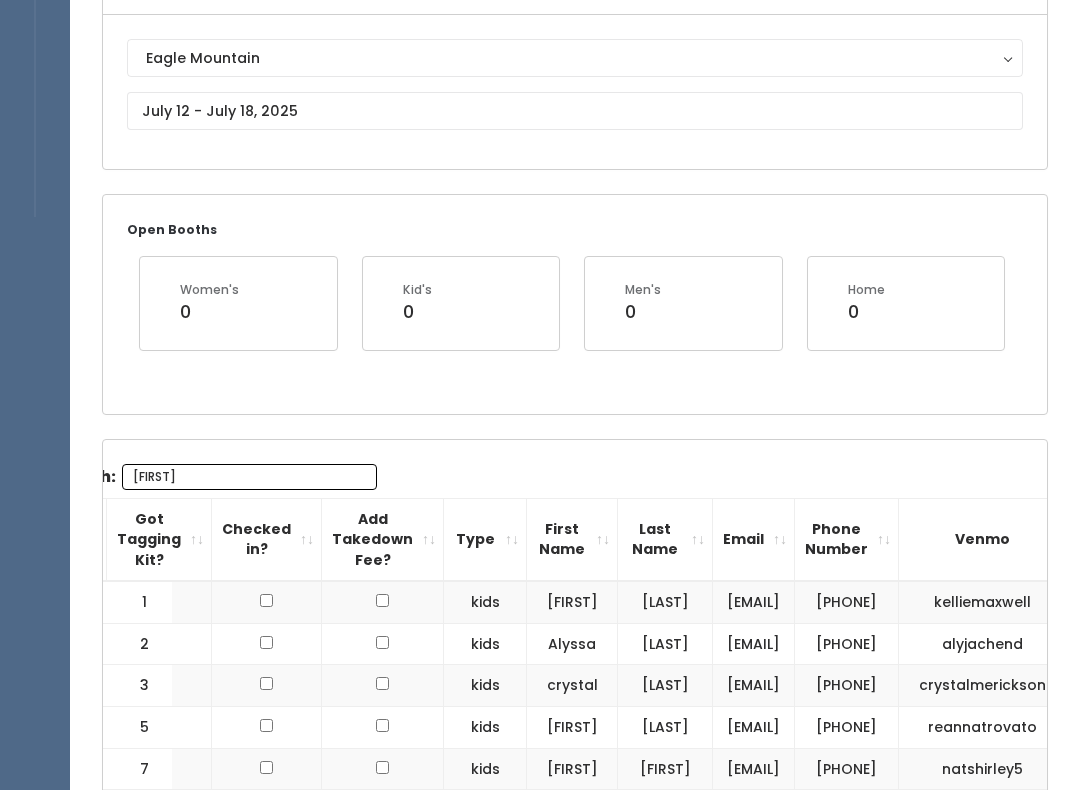type 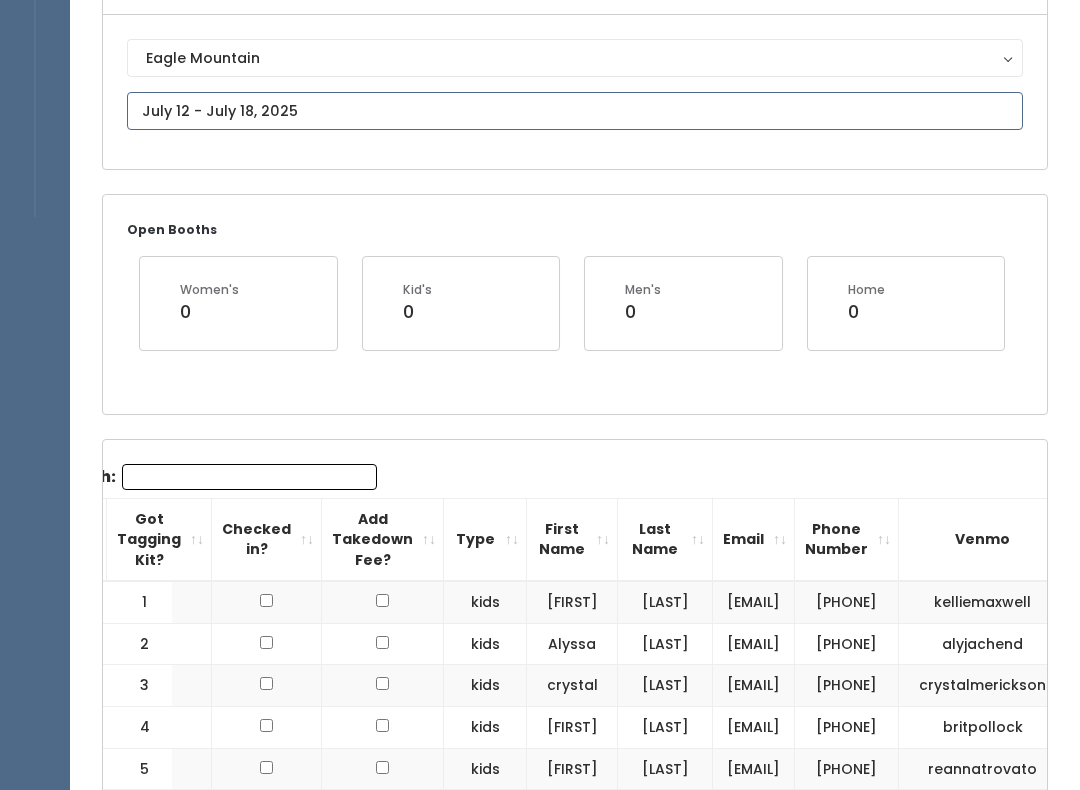 click on "EMPLOYEES
Manage Bookings
Booths by Week
All Bookings
Bookings with Booths
Booth Discounts
Seller Check-in
Eagle Mountain
Admin Home
My bookings
Account settings" at bounding box center [540, 1793] 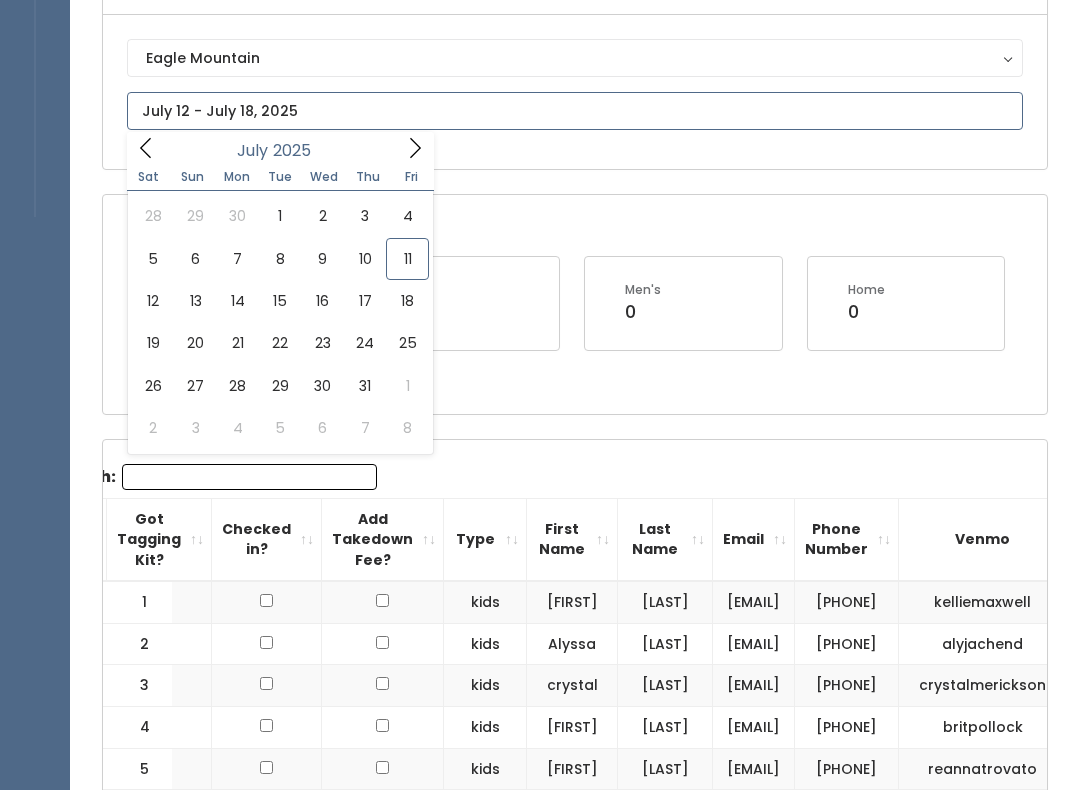 type on "July 5 to July 11" 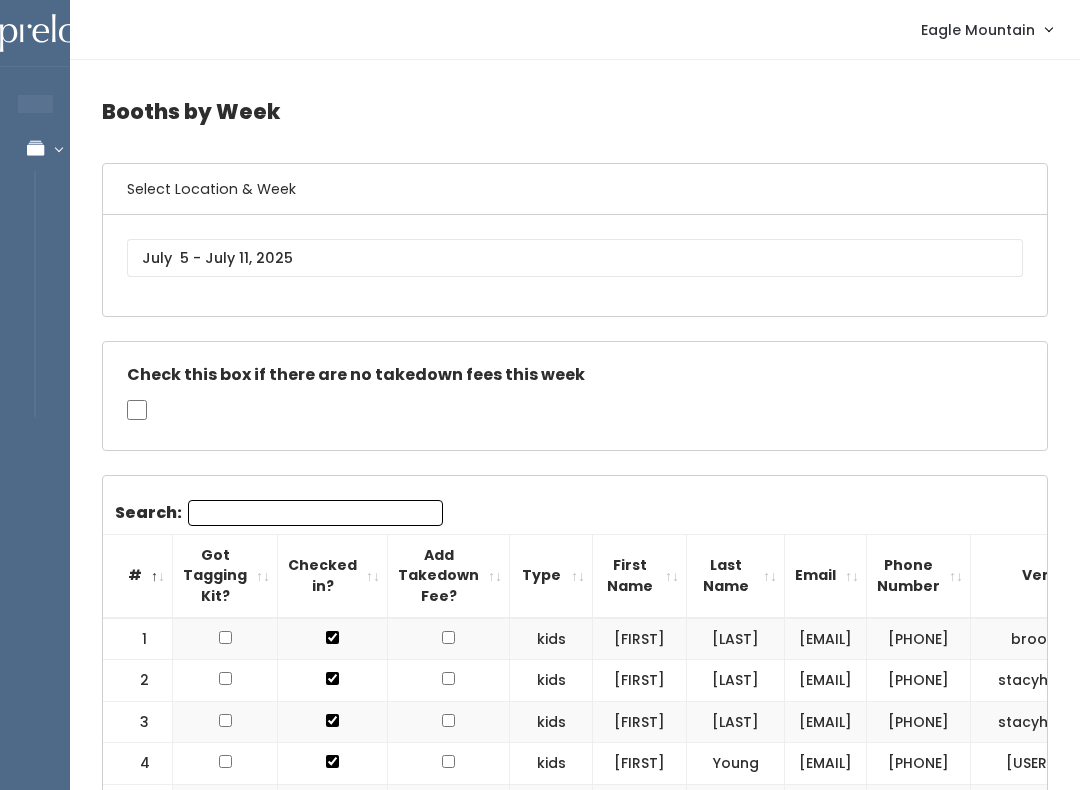 scroll, scrollTop: 0, scrollLeft: 0, axis: both 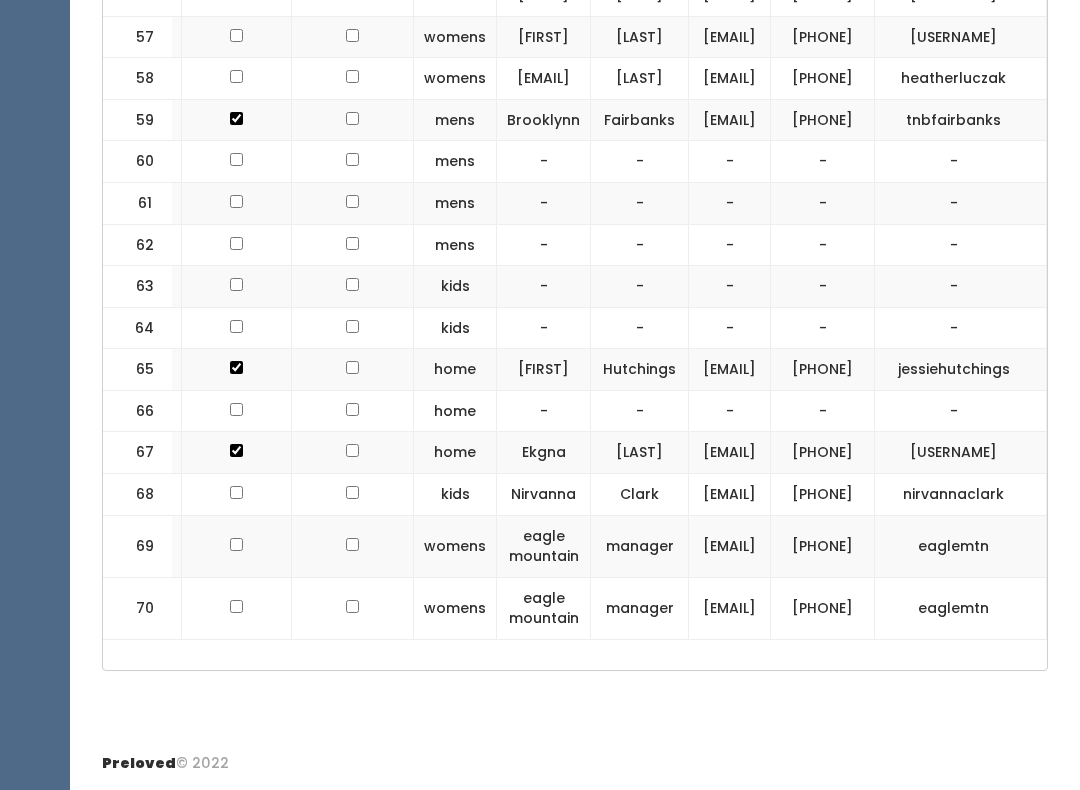 click on "[PHONE]" at bounding box center [823, -46] 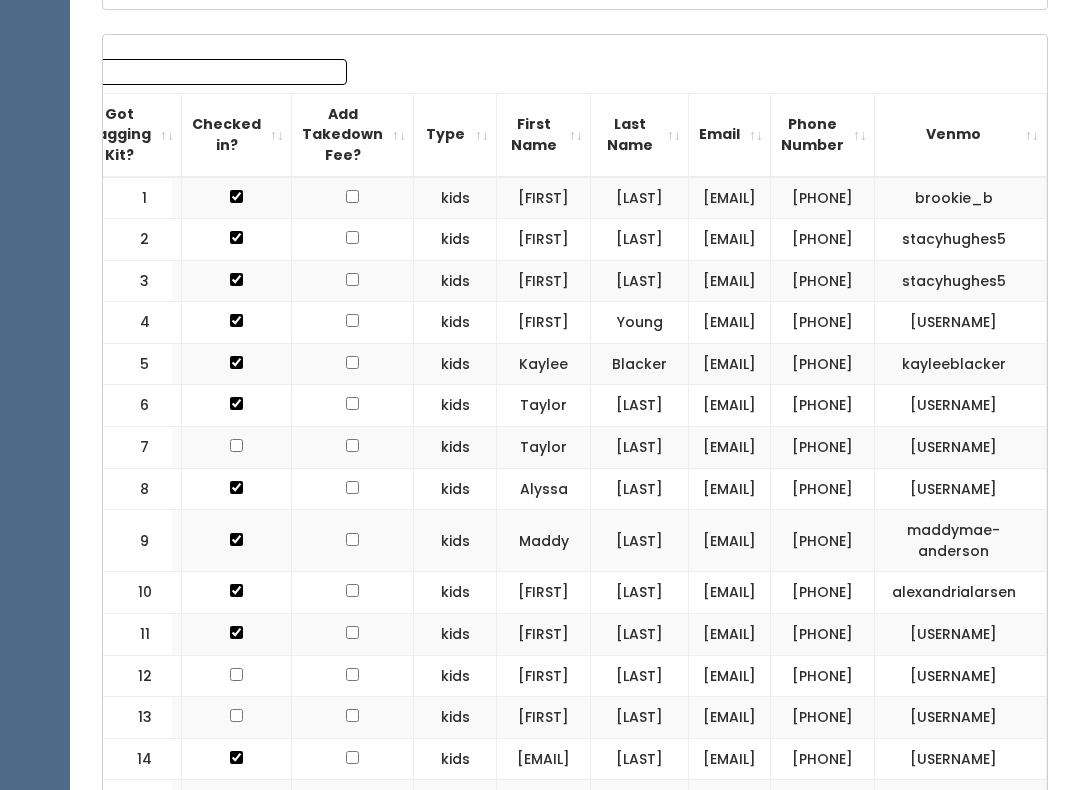 scroll, scrollTop: 0, scrollLeft: 0, axis: both 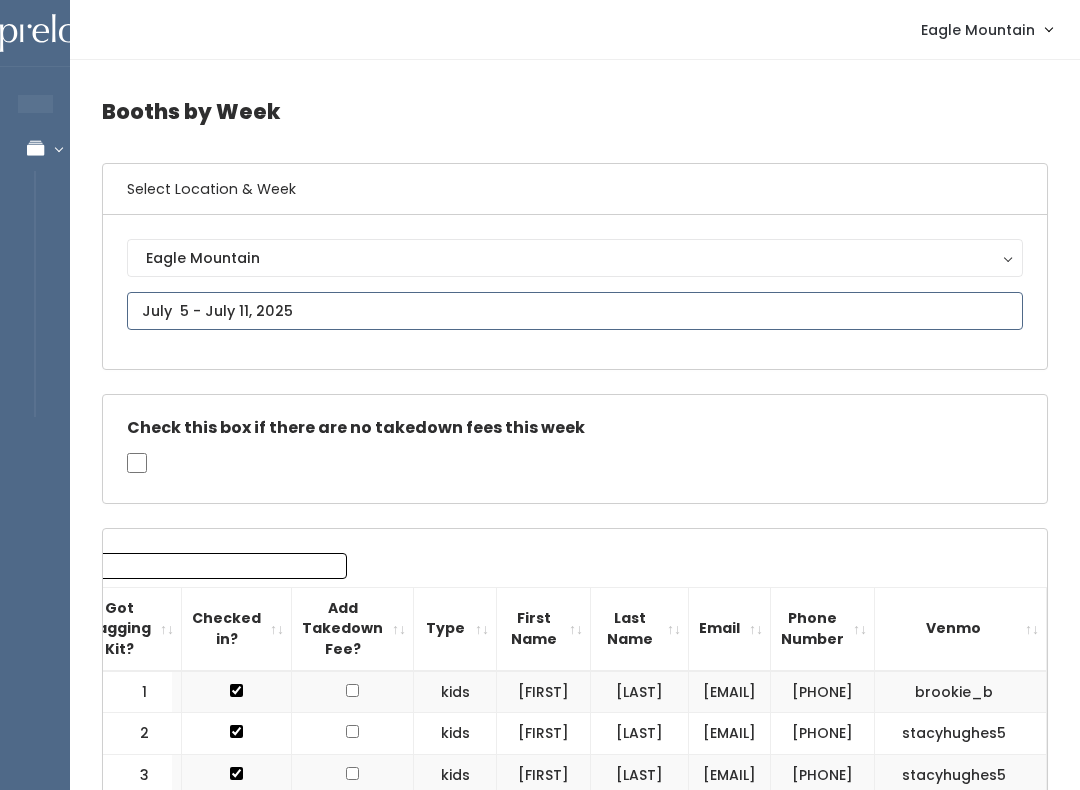 click on "EMPLOYEES
Manage Bookings
Booths by Week
All Bookings
Bookings with Booths
Booth Discounts
Seller Check-in
[CITY]
Admin Home
My bookings
Account settings" at bounding box center [540, 1917] 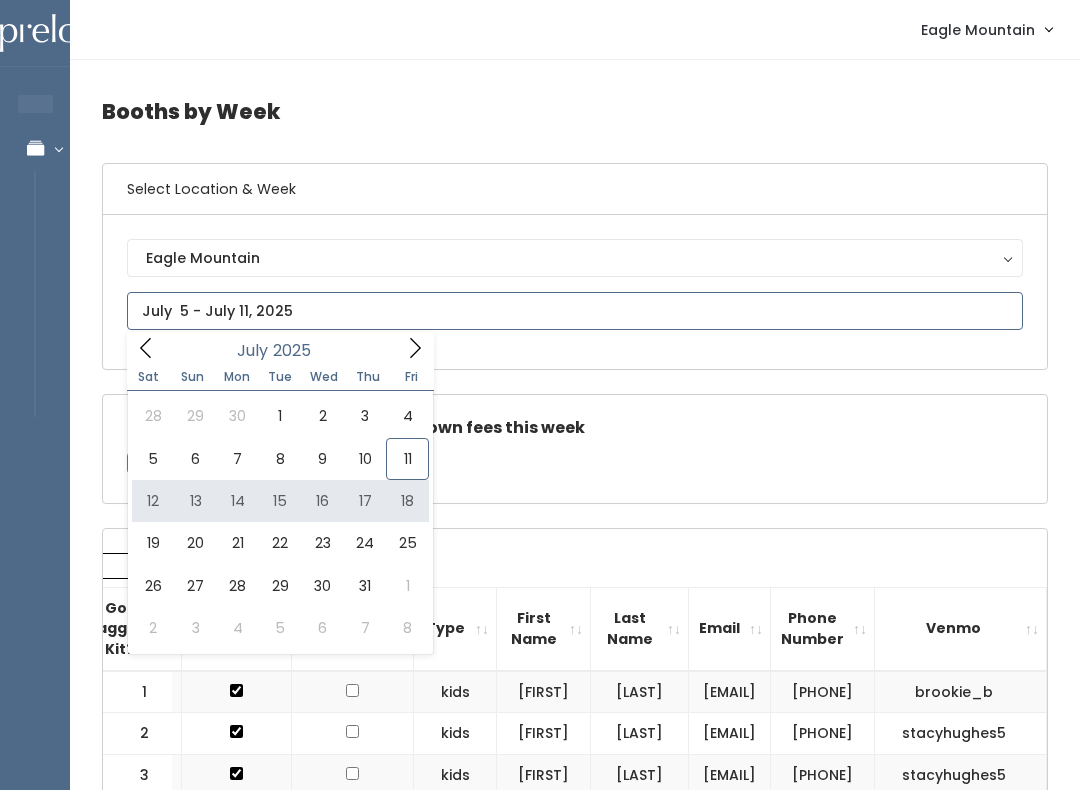 type on "July 12 to July 18" 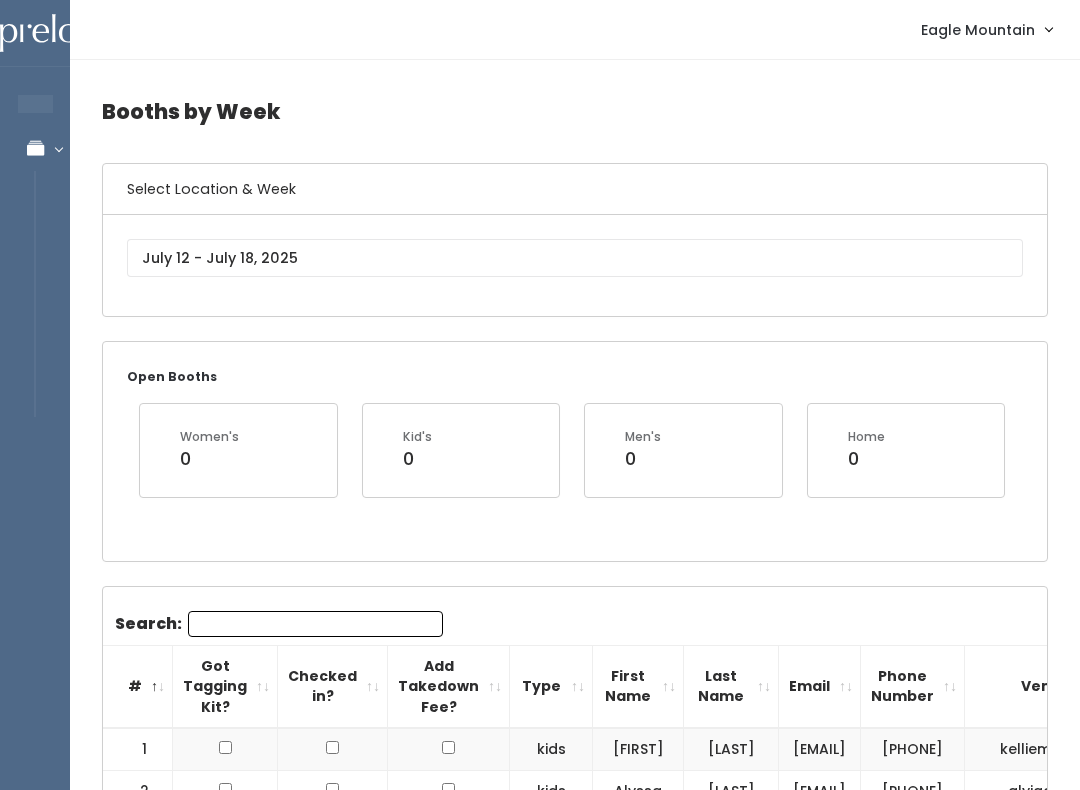 scroll, scrollTop: 0, scrollLeft: 0, axis: both 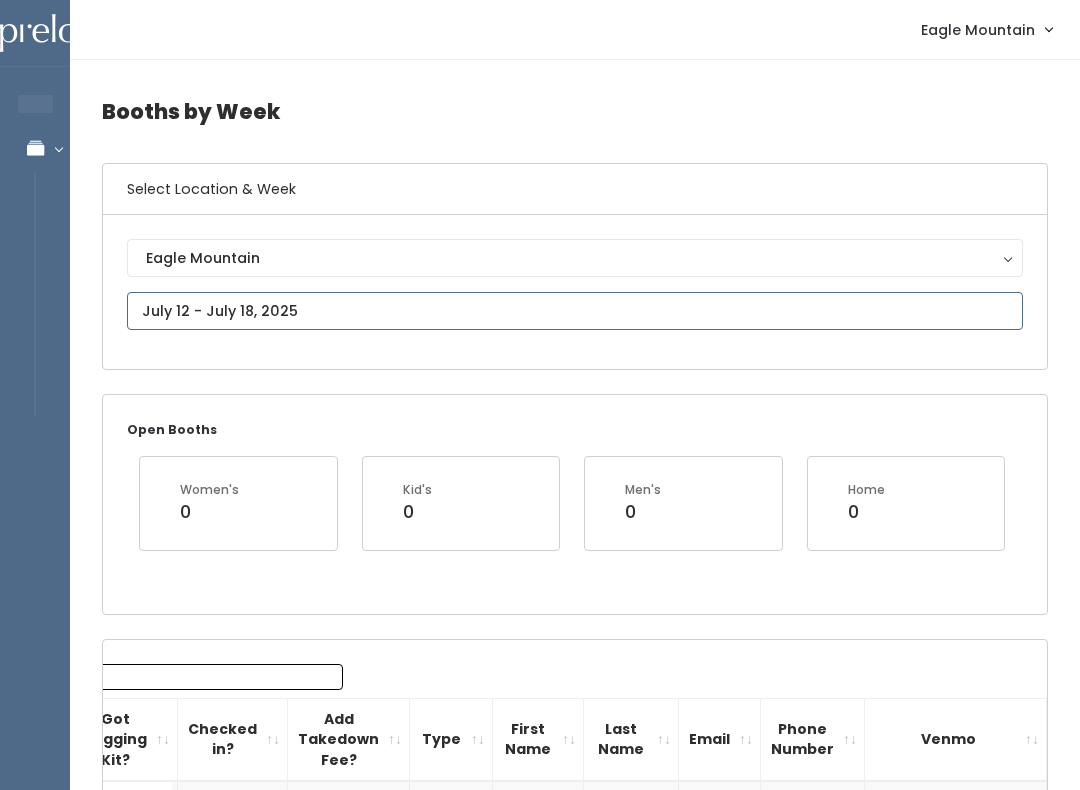 click at bounding box center (575, 311) 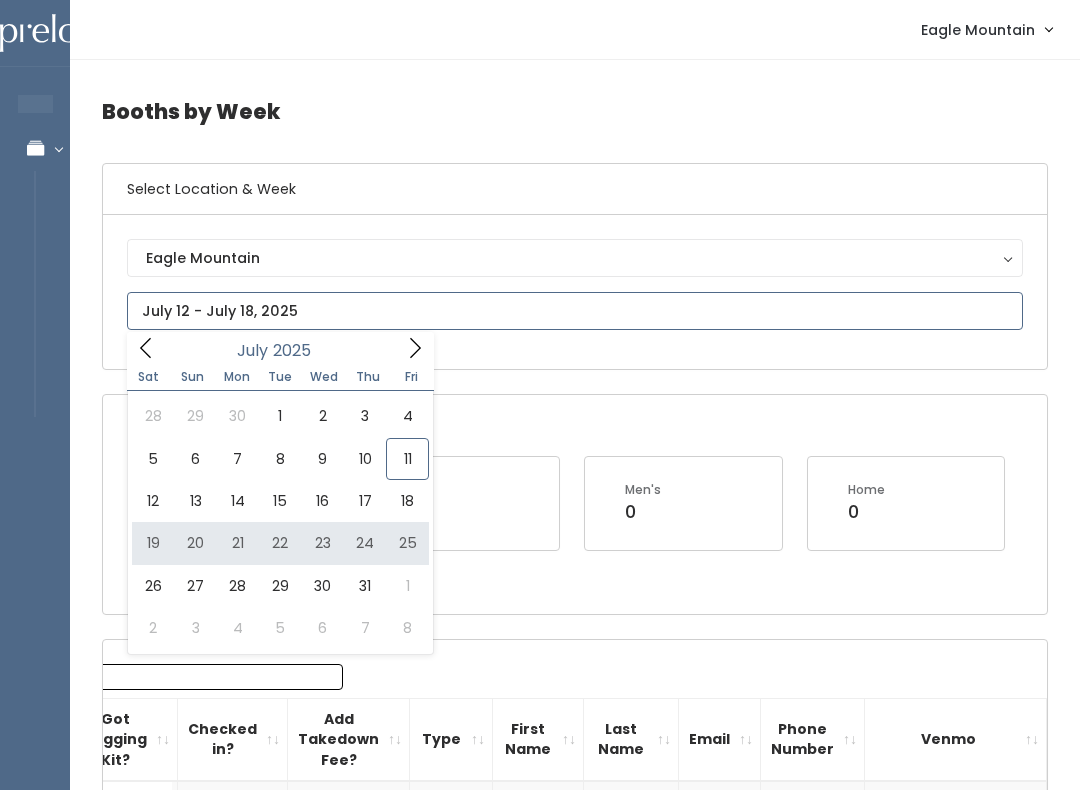 type on "July 19 to July 25" 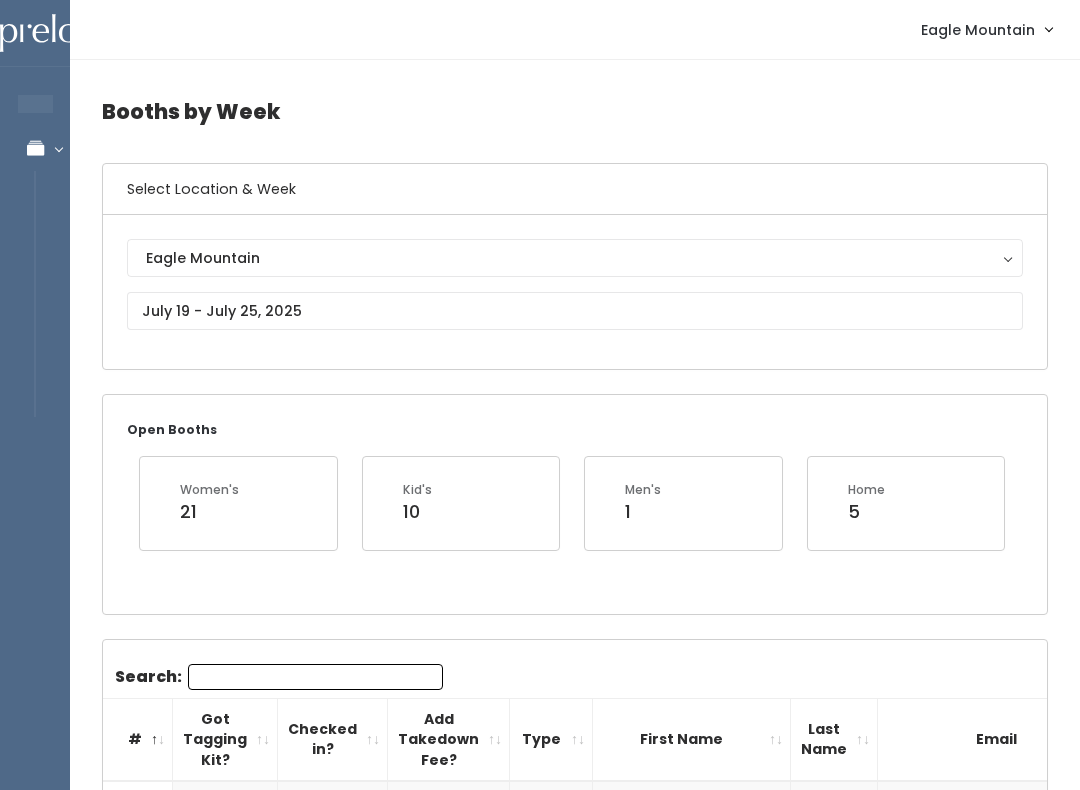 scroll, scrollTop: 0, scrollLeft: 0, axis: both 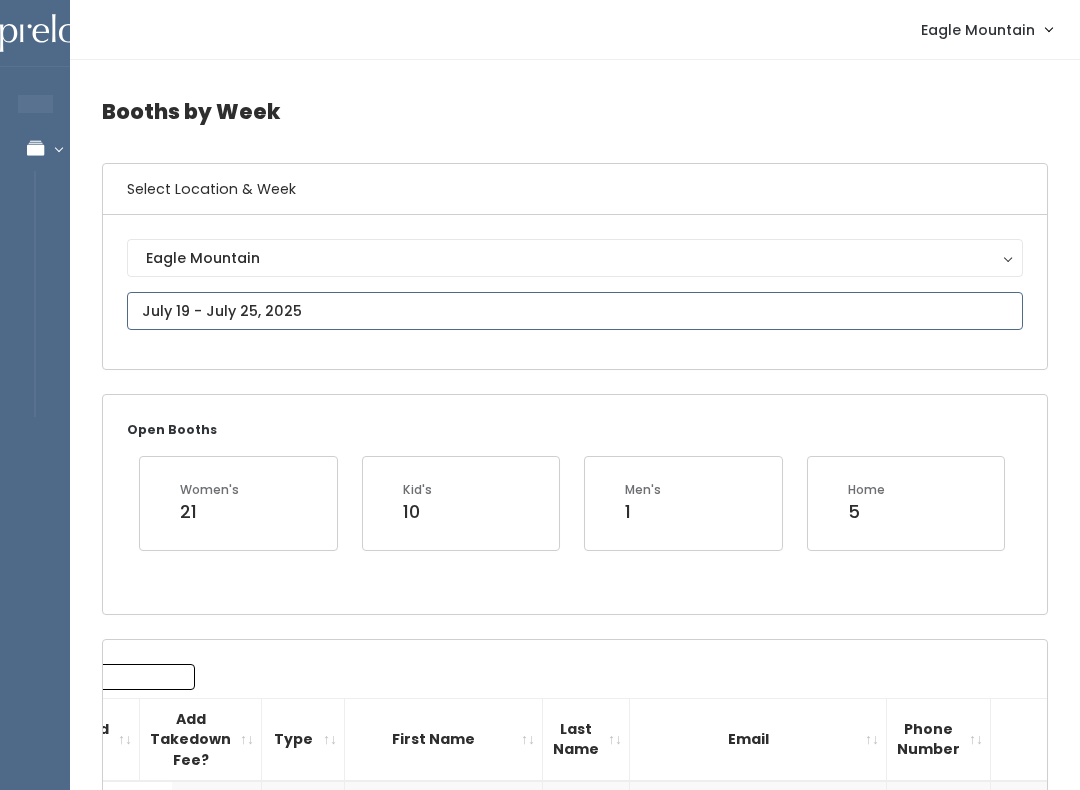 click at bounding box center [575, 311] 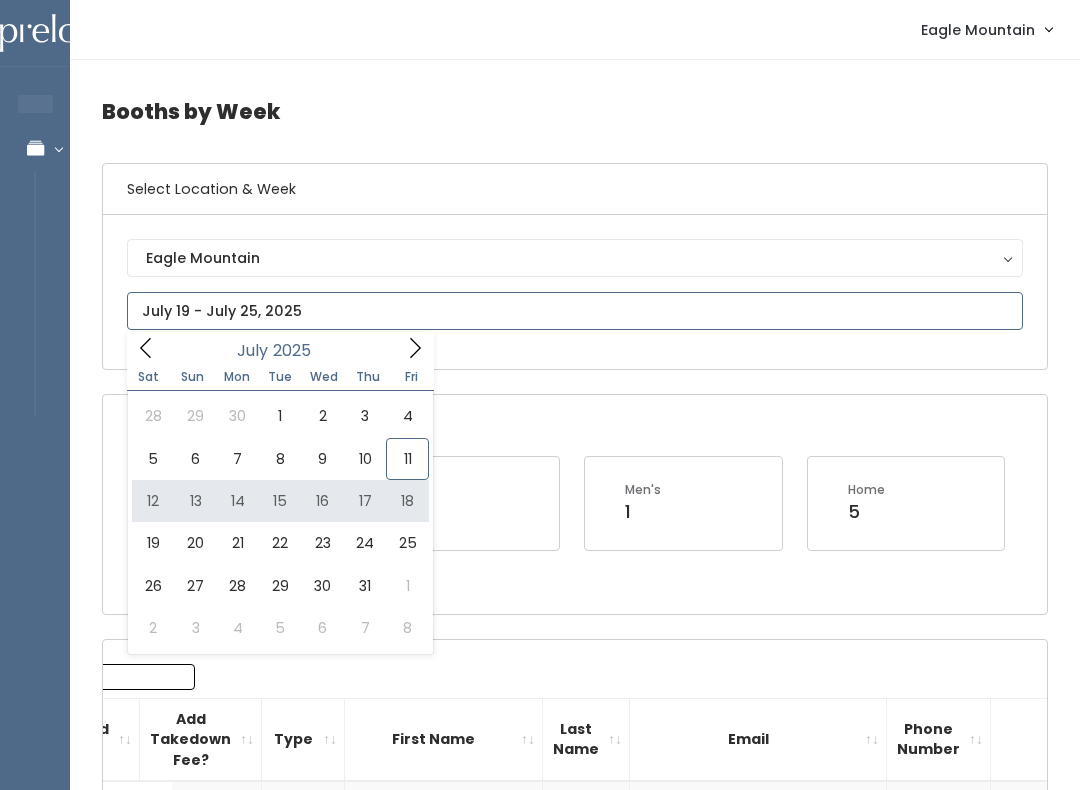 type on "July 12 to July 18" 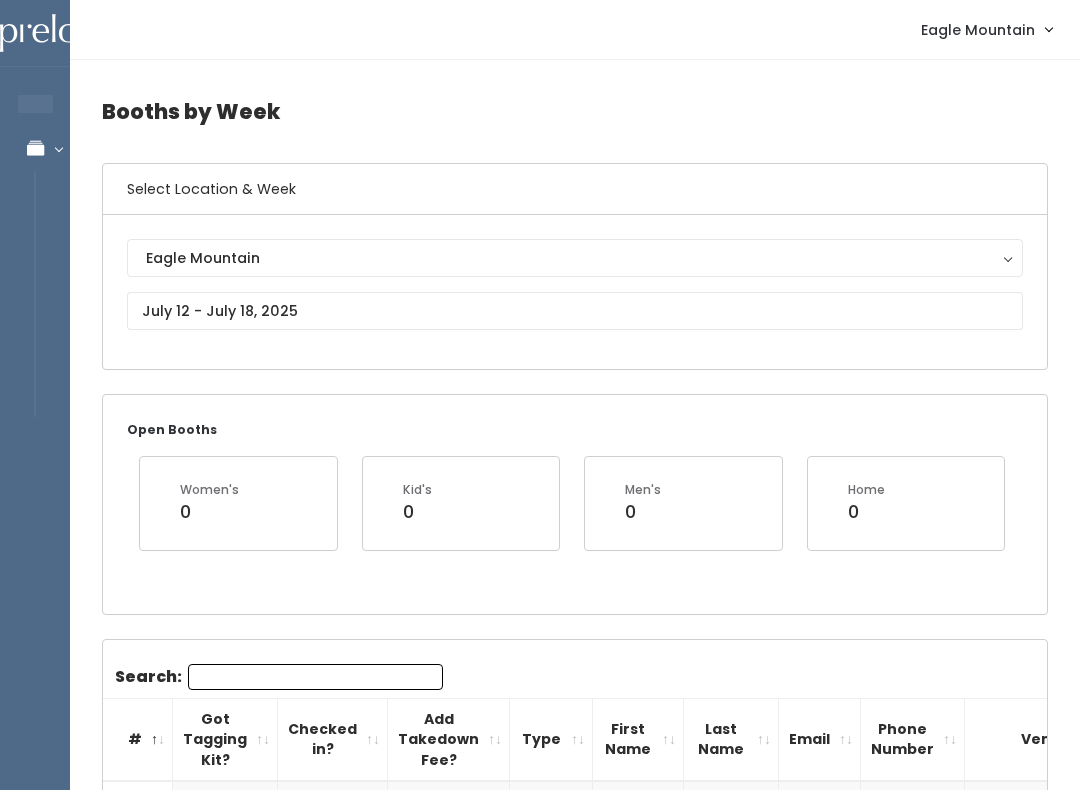 scroll, scrollTop: 0, scrollLeft: 0, axis: both 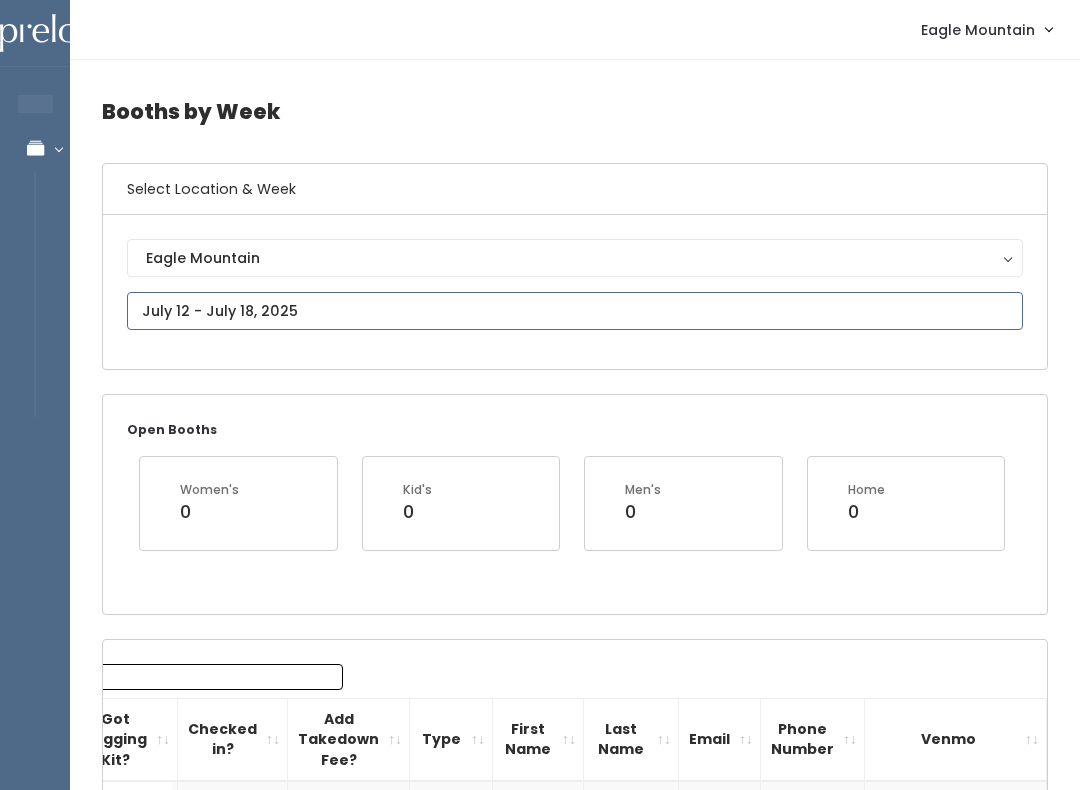 click on "EMPLOYEES
Manage Bookings
Booths by Week
All Bookings
Bookings with Booths
Booth Discounts
Seller Check-in
Eagle Mountain
Admin Home
My bookings
Account settings" at bounding box center (540, 1993) 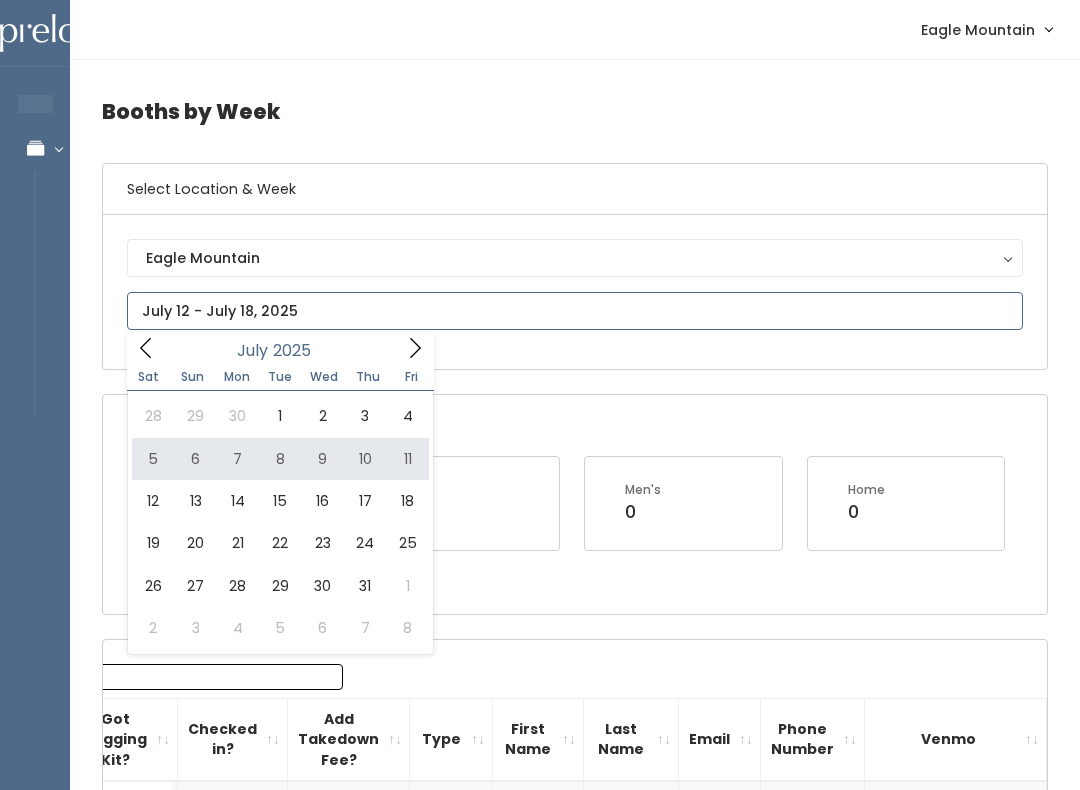 type on "July 5 to July 11" 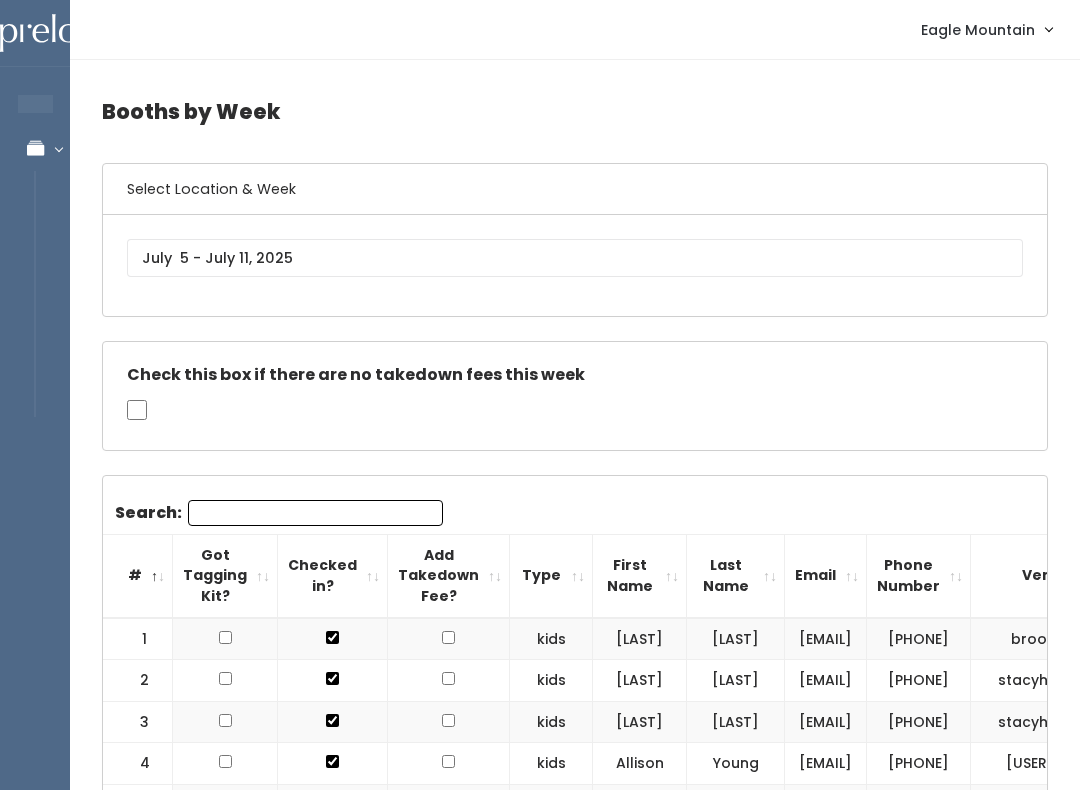 scroll, scrollTop: 37, scrollLeft: 0, axis: vertical 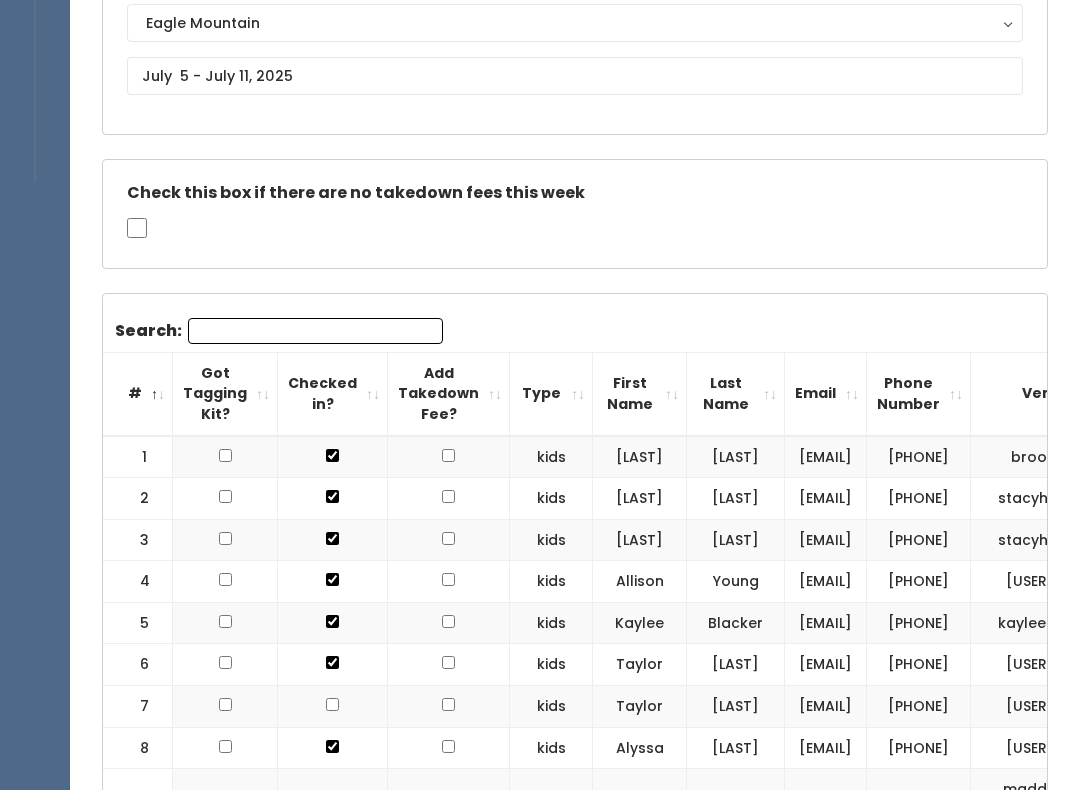 click on "First Name" at bounding box center [640, 394] 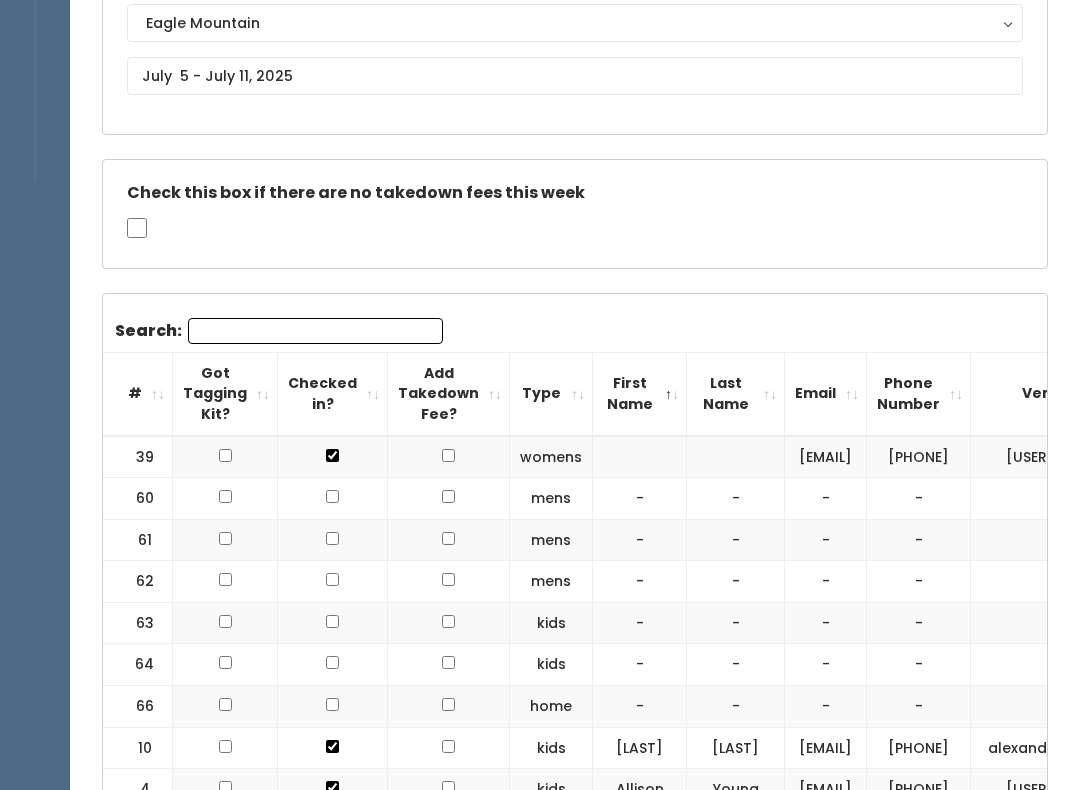 scroll, scrollTop: 235, scrollLeft: 0, axis: vertical 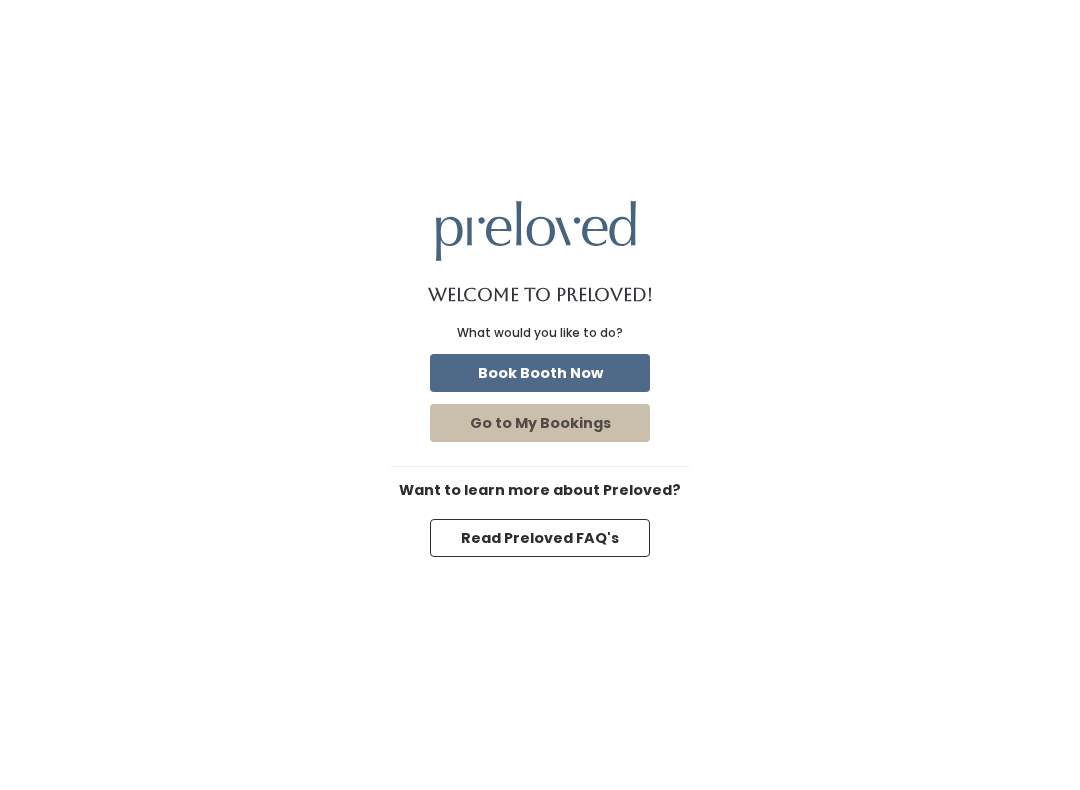 click on "Book Booth Now" at bounding box center (540, 373) 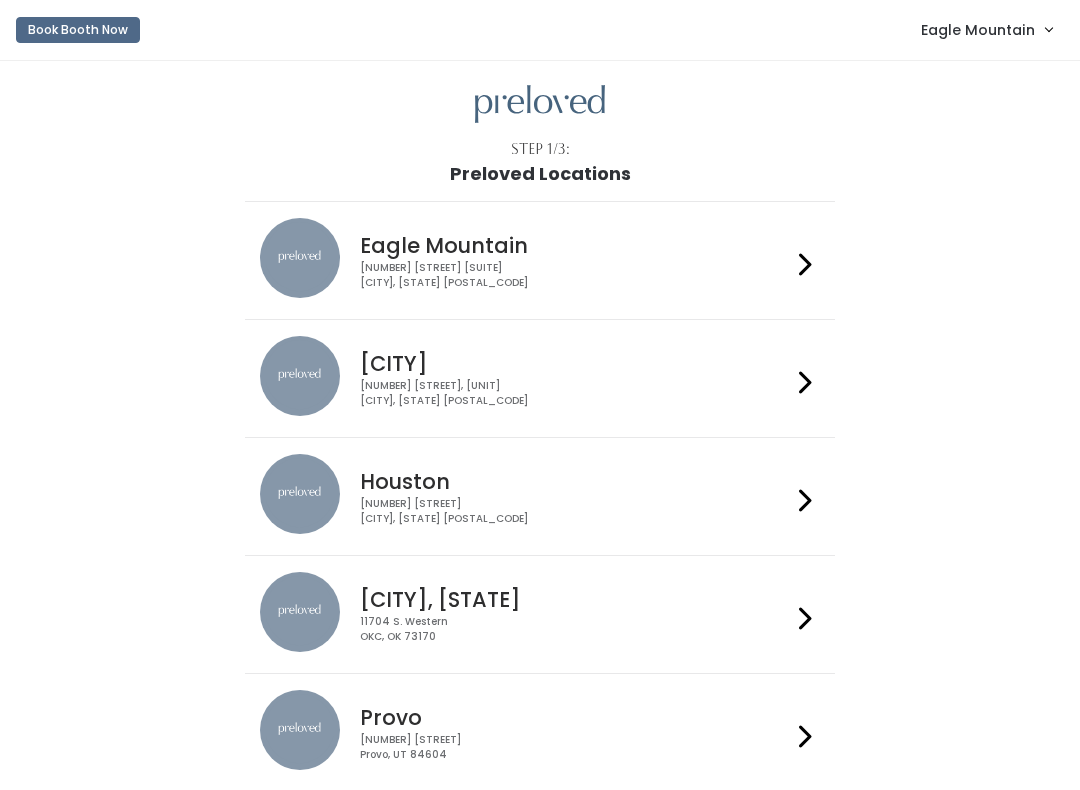 scroll, scrollTop: 0, scrollLeft: 0, axis: both 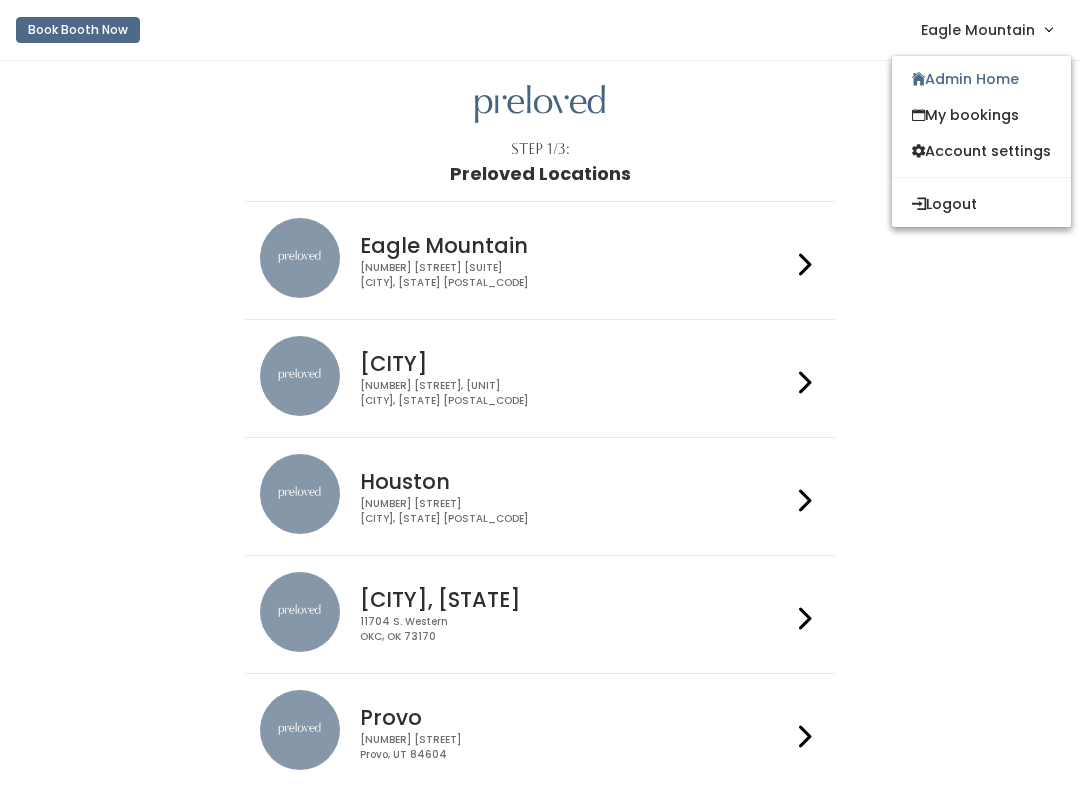 click on "Admin Home" at bounding box center (981, 79) 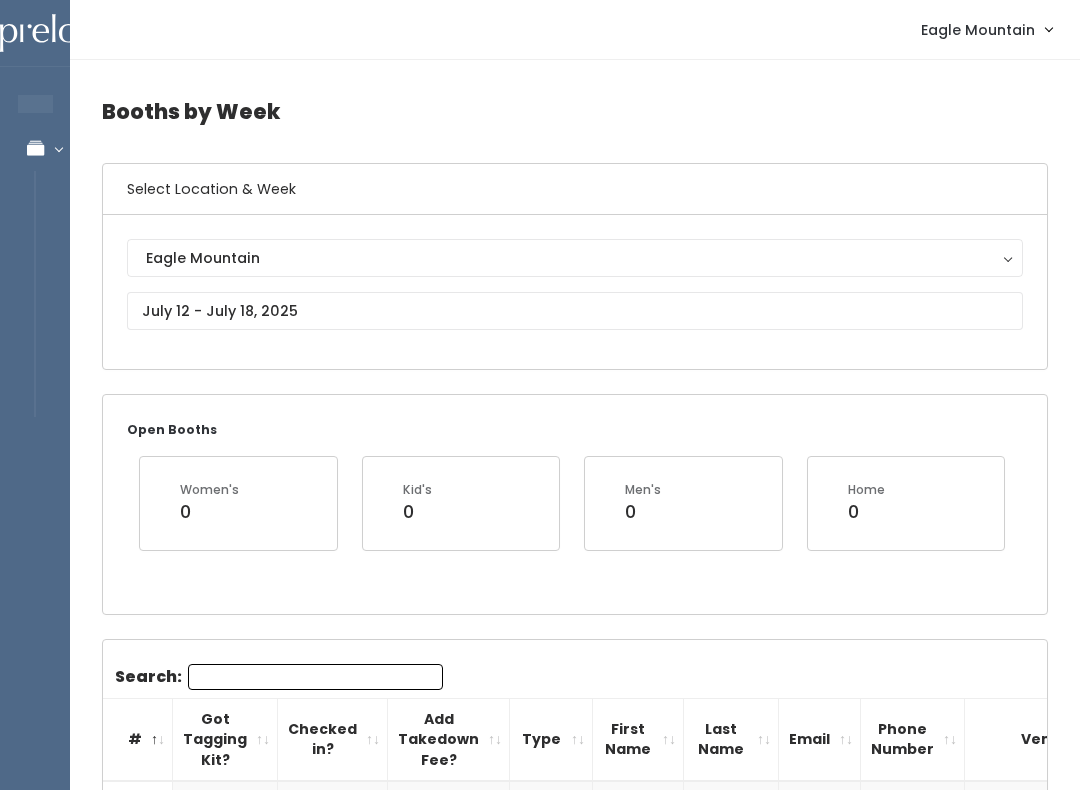 scroll, scrollTop: 0, scrollLeft: 0, axis: both 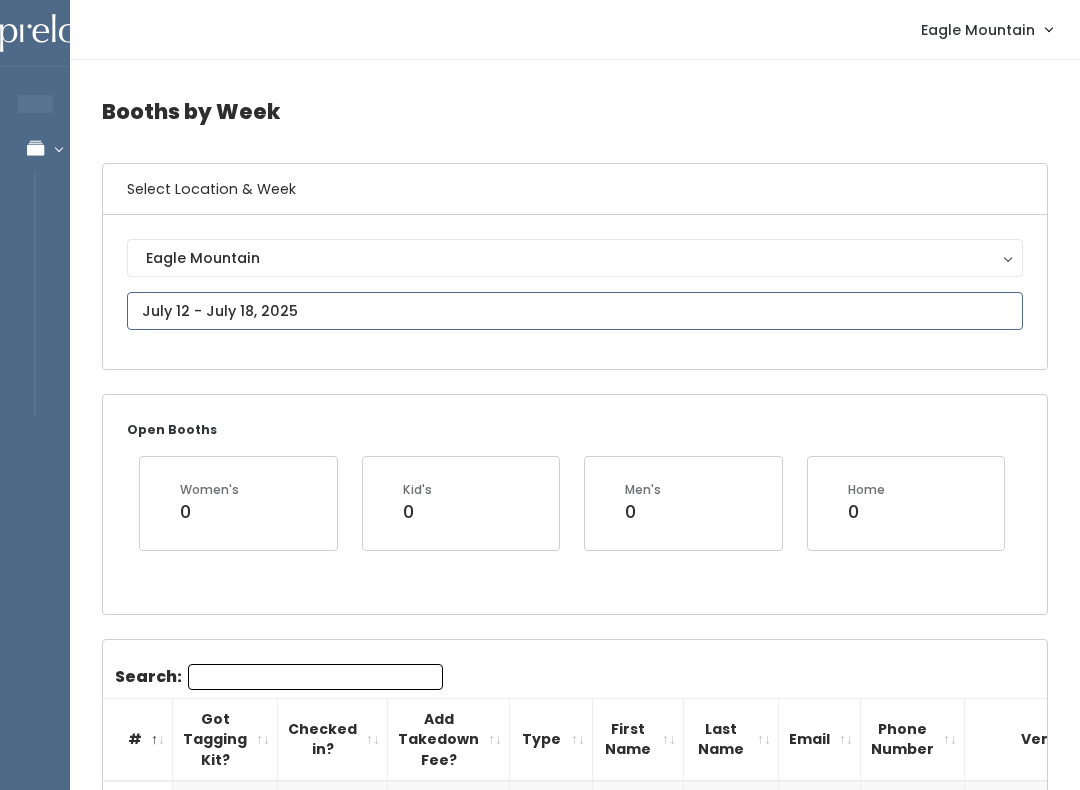 click at bounding box center (575, 311) 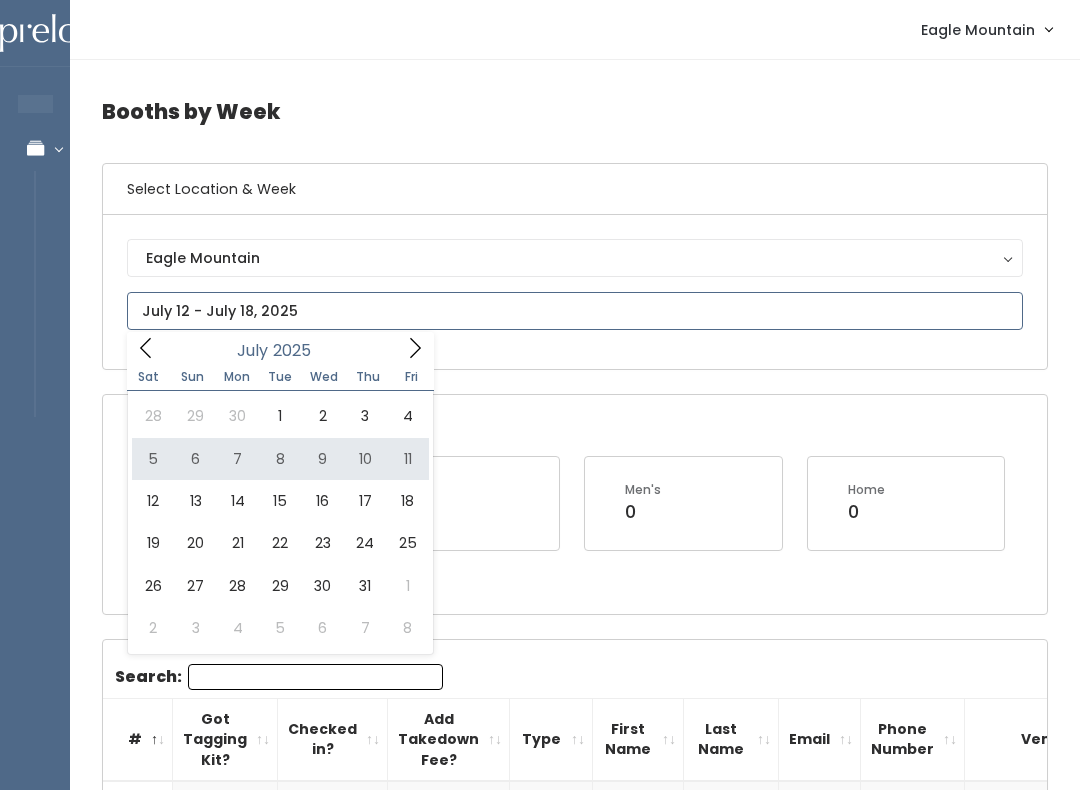 type on "[DATE] to [DATE]" 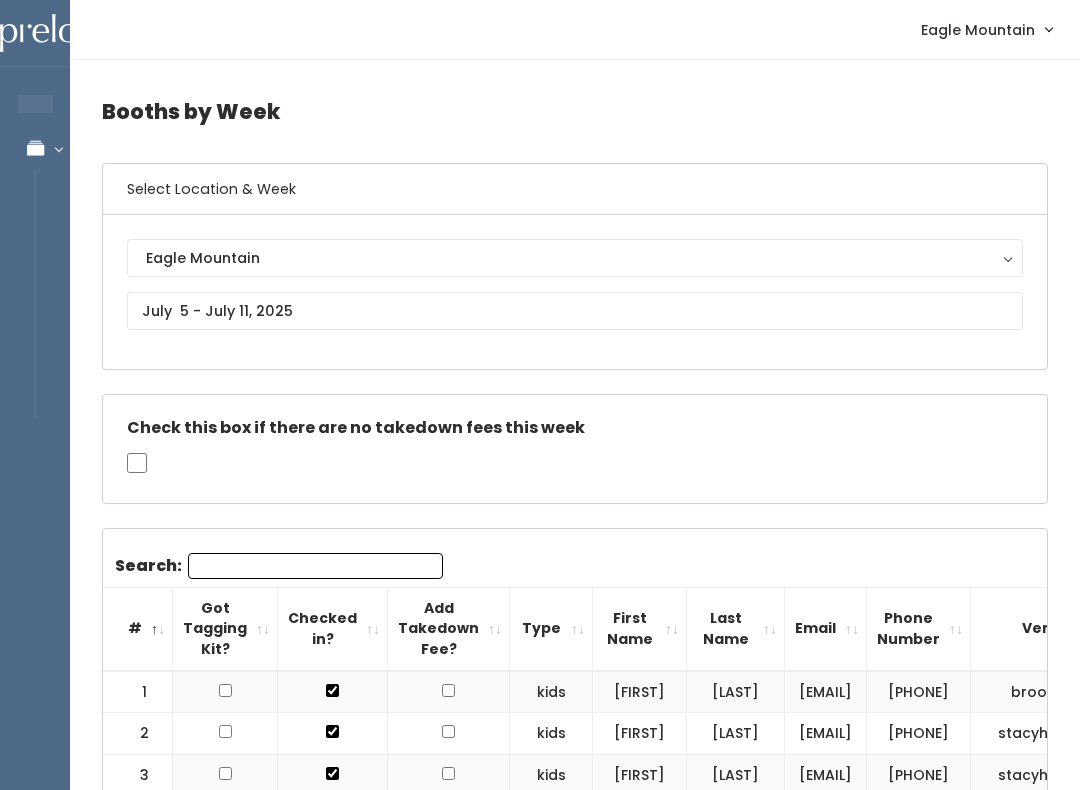 scroll, scrollTop: 0, scrollLeft: 0, axis: both 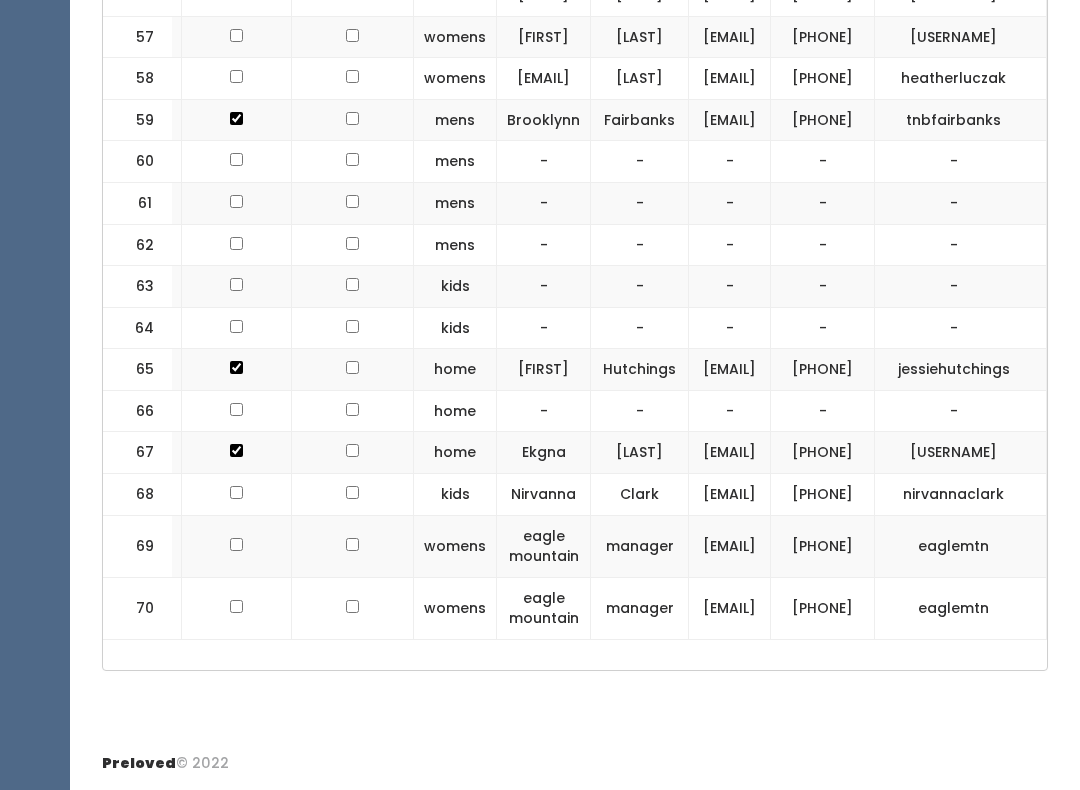 click on "[PHONE]" at bounding box center (823, -348) 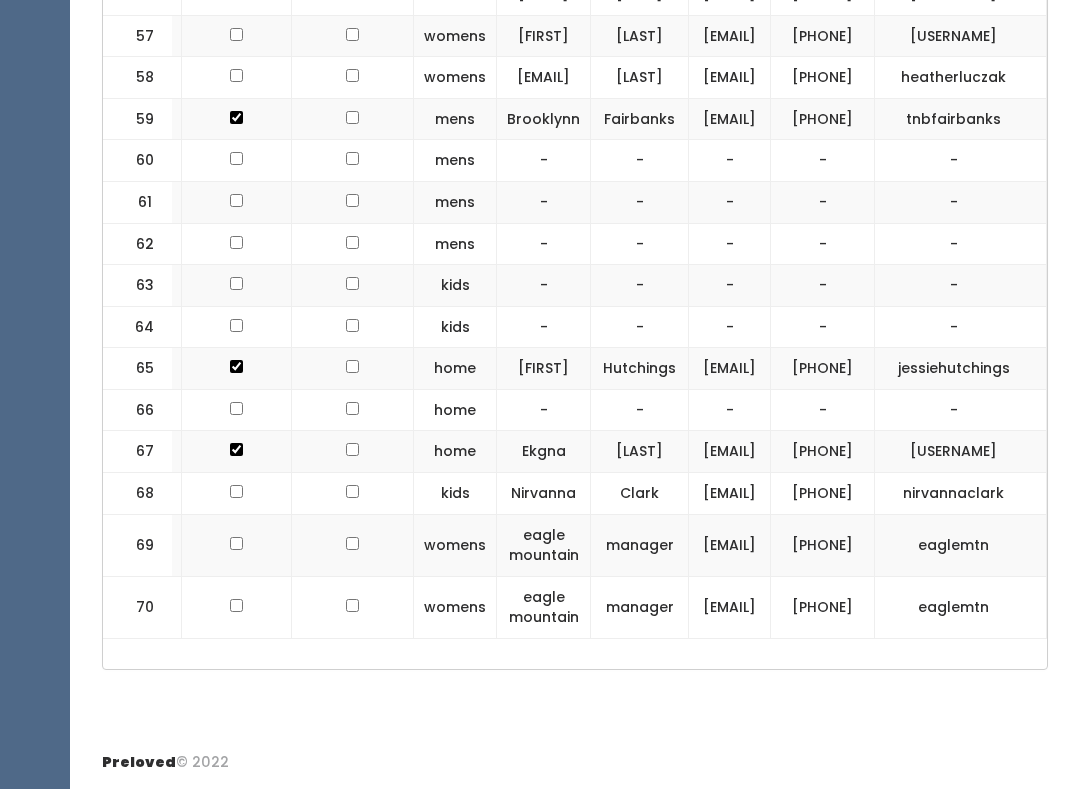 scroll, scrollTop: 3910, scrollLeft: 0, axis: vertical 